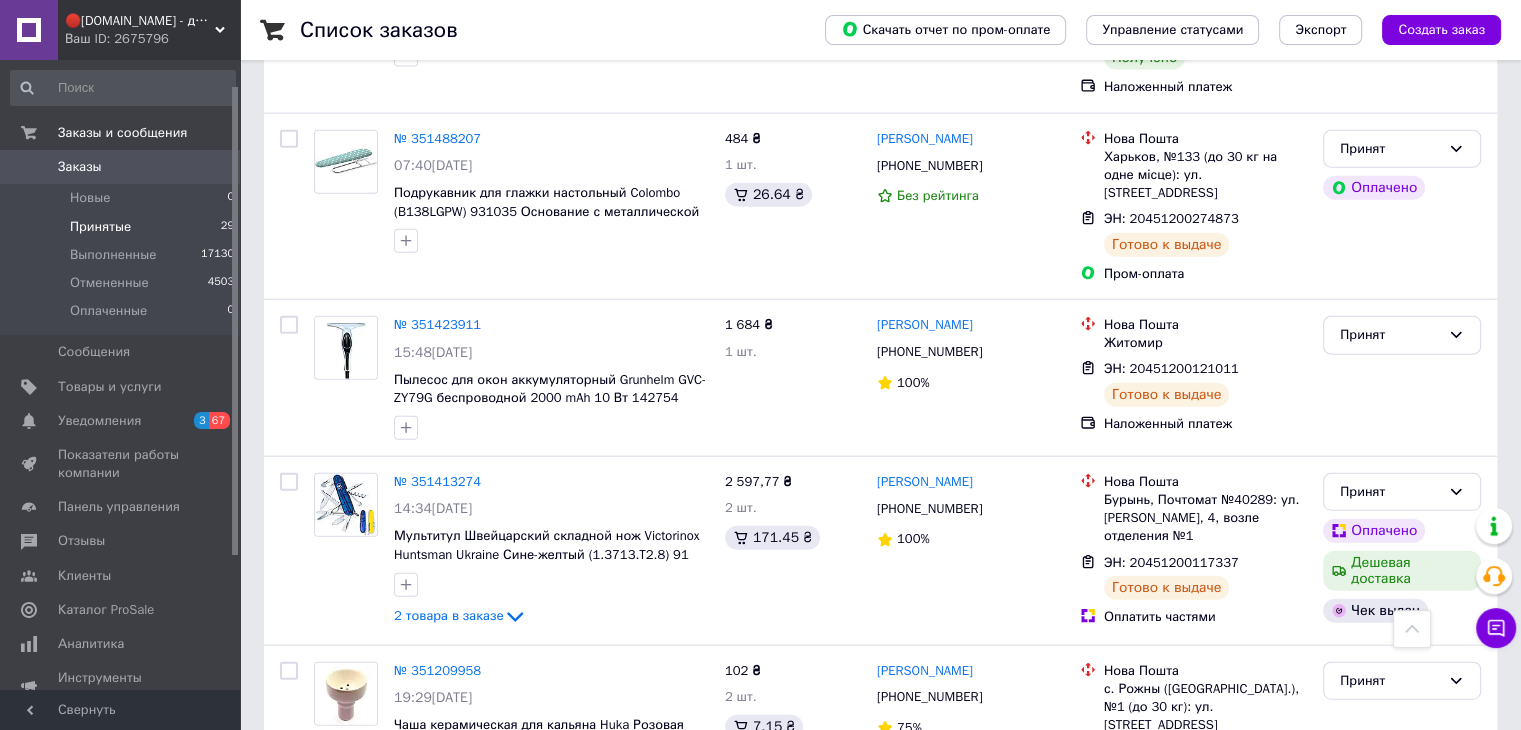 scroll, scrollTop: 4472, scrollLeft: 0, axis: vertical 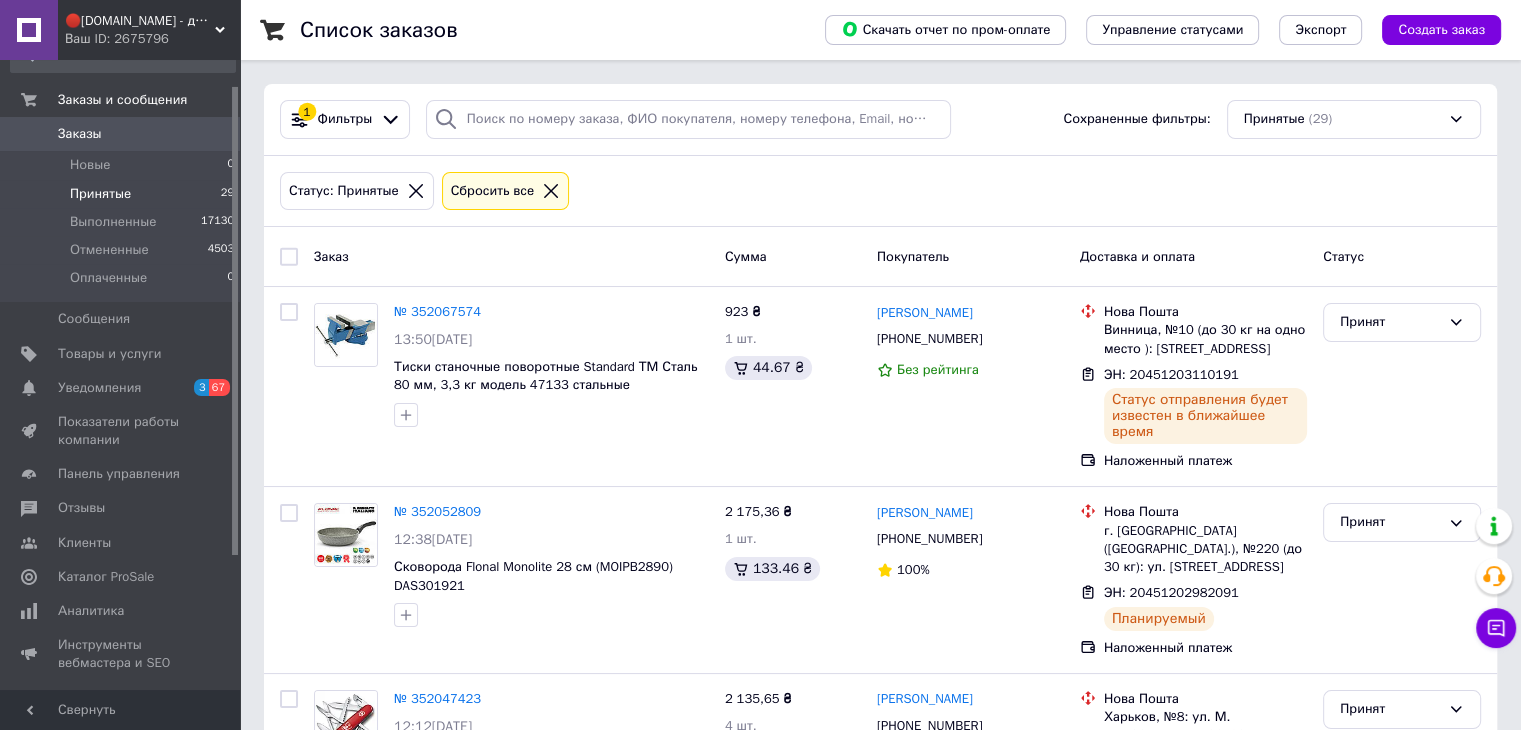 drag, startPoint x: 92, startPoint y: 165, endPoint x: 105, endPoint y: 181, distance: 20.615528 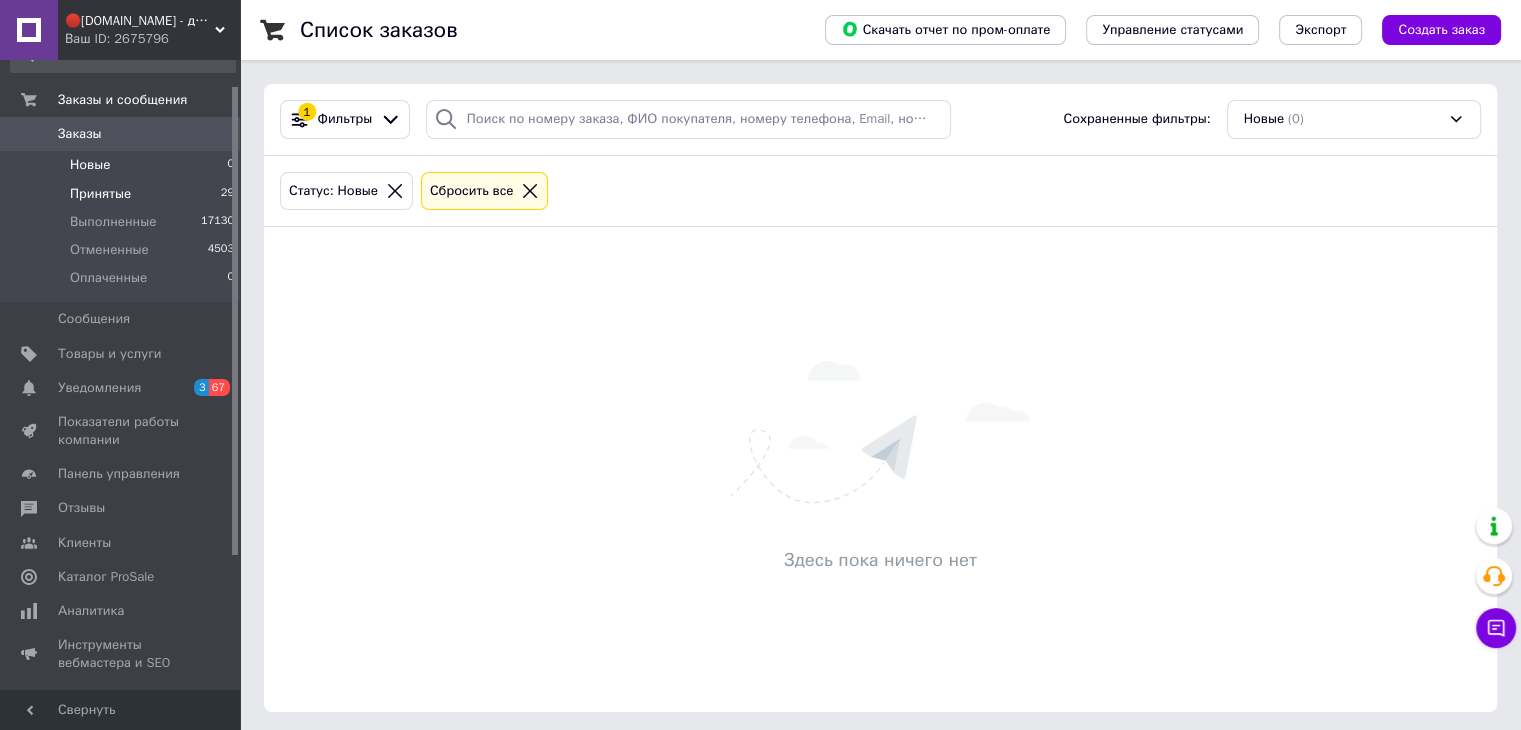 click on "Принятые 29" at bounding box center [123, 194] 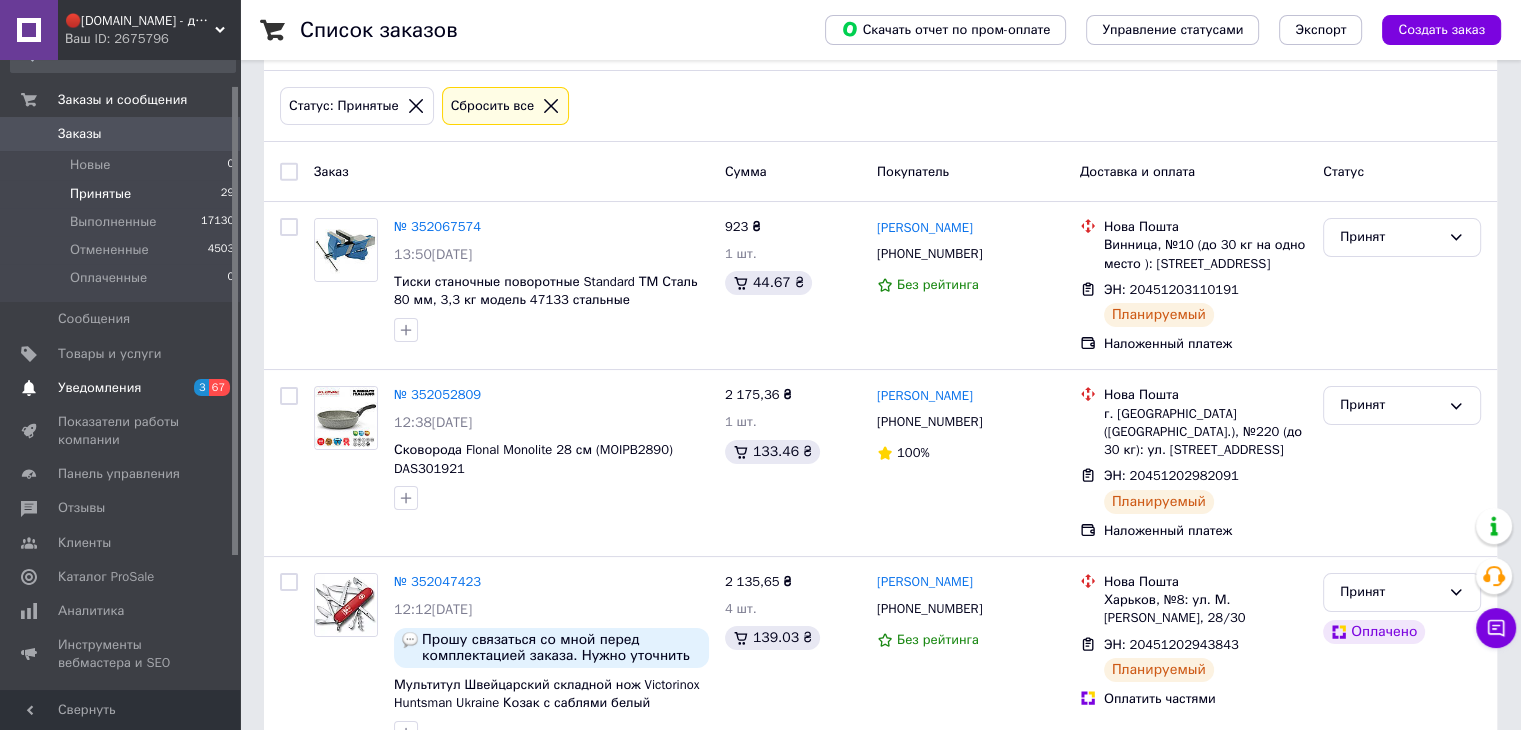 scroll, scrollTop: 100, scrollLeft: 0, axis: vertical 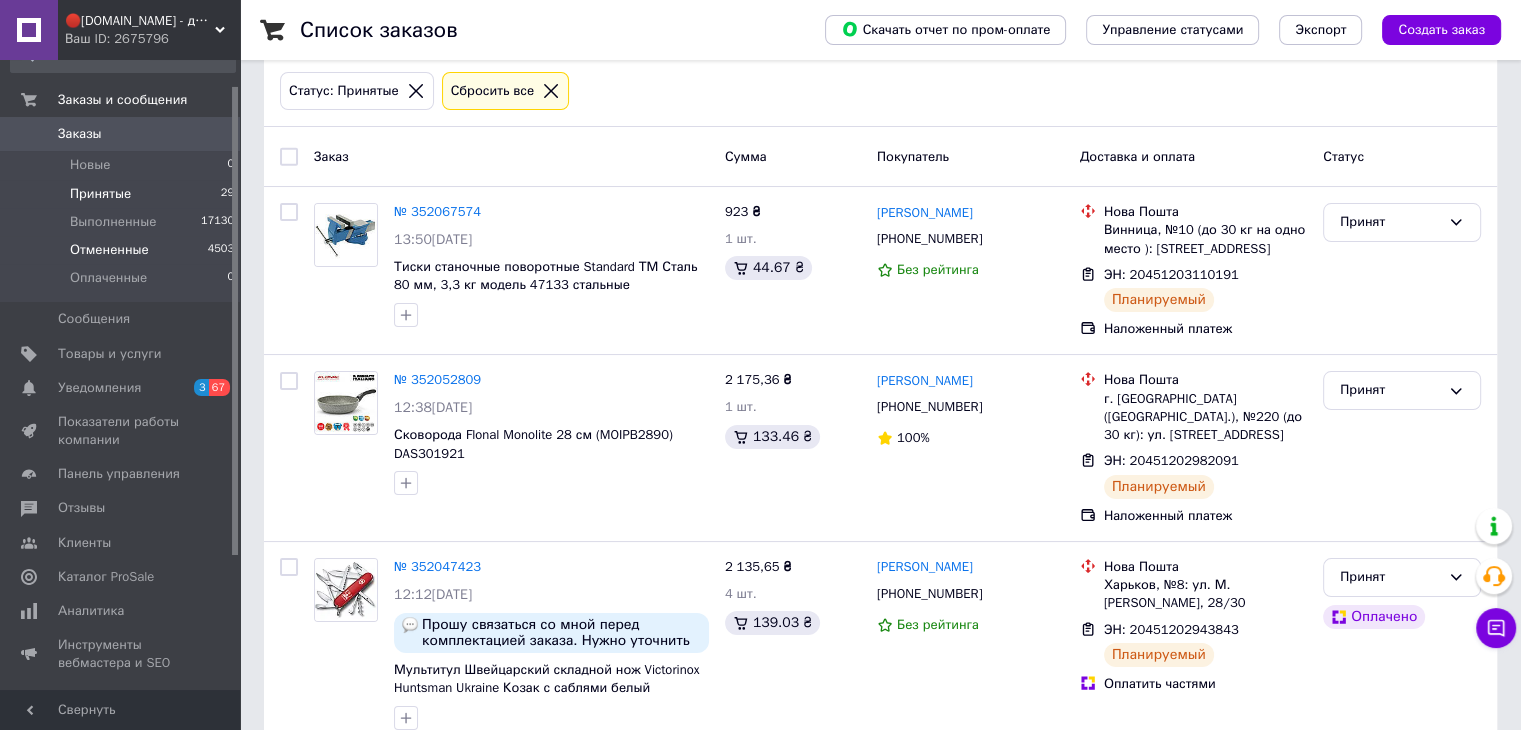click on "Отмененные" at bounding box center (109, 250) 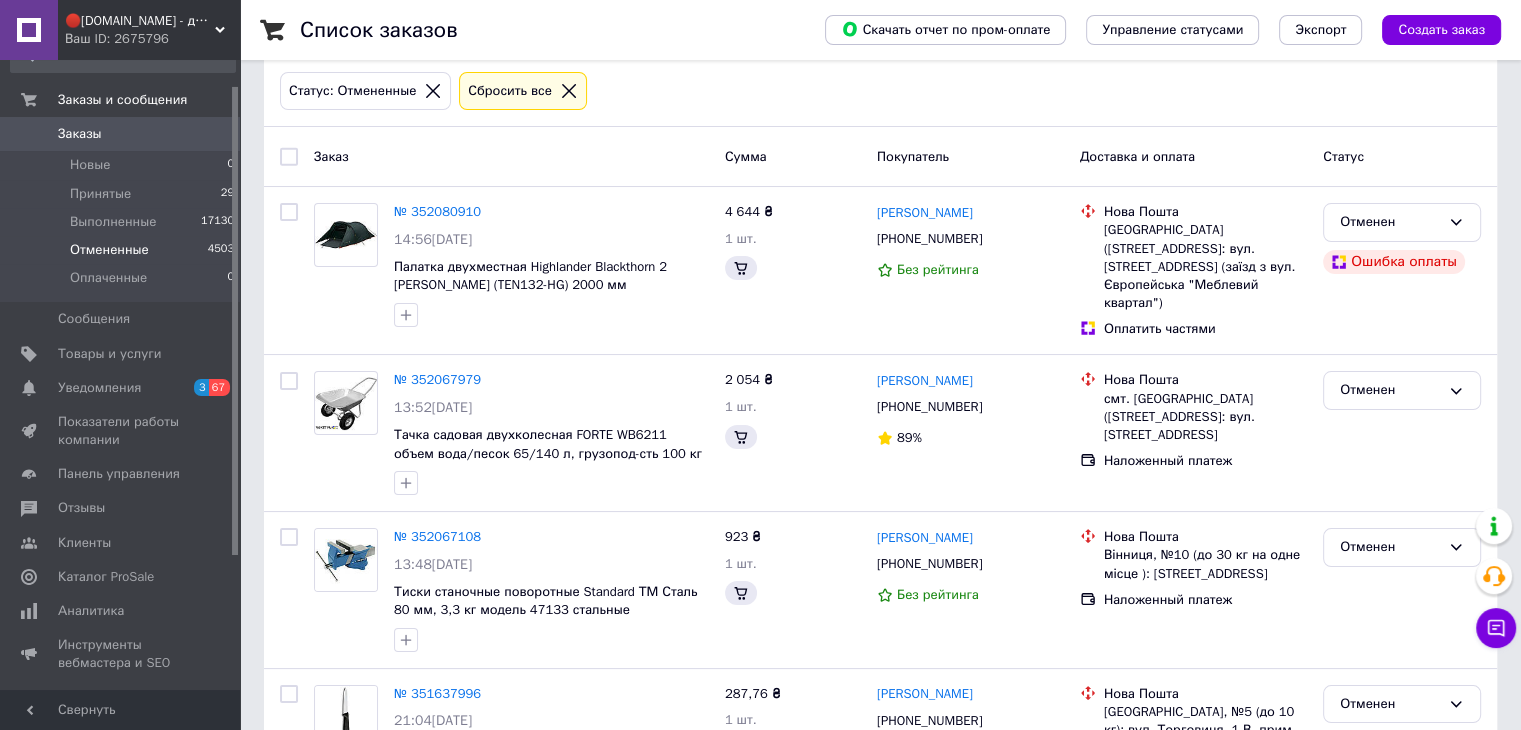 scroll, scrollTop: 0, scrollLeft: 0, axis: both 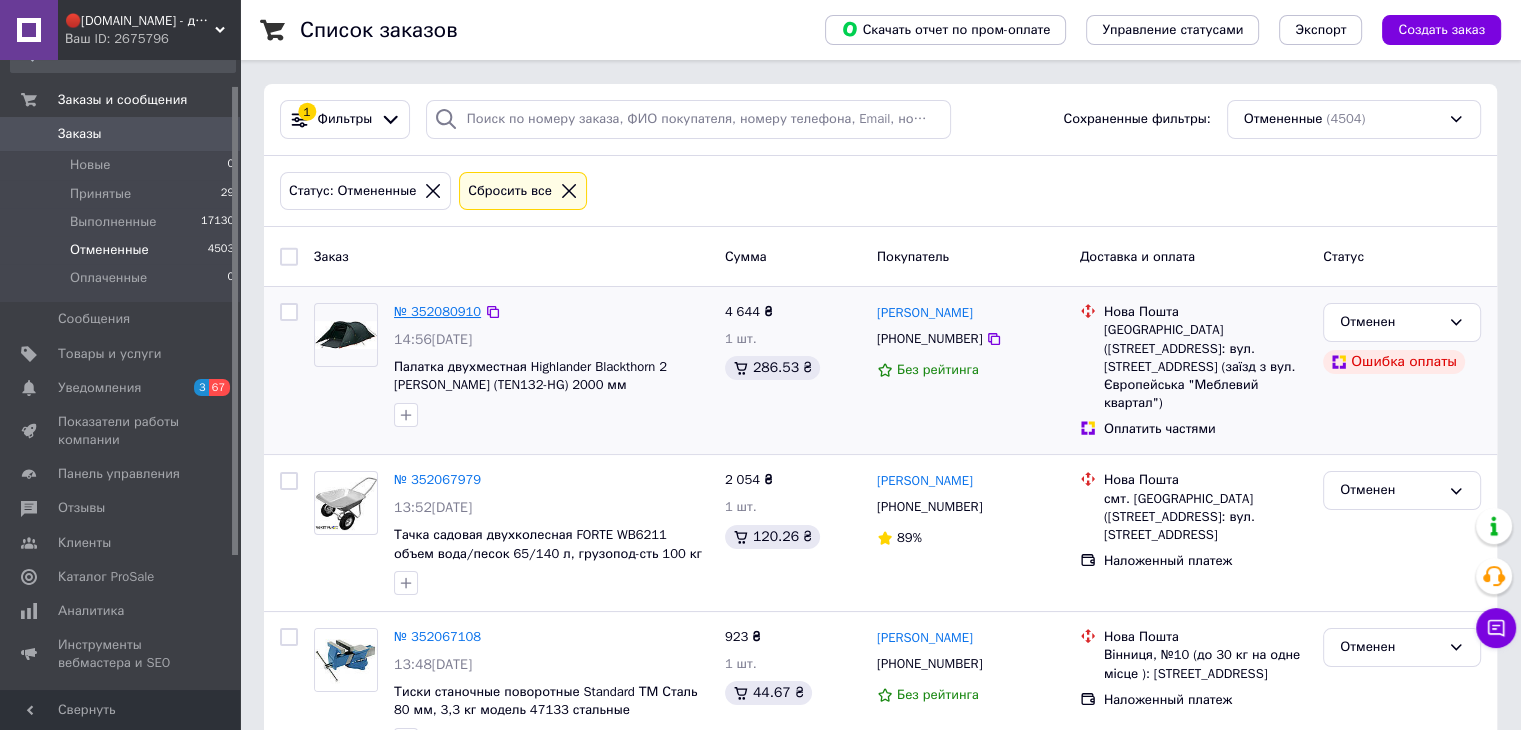 click on "№ 352080910" at bounding box center (437, 311) 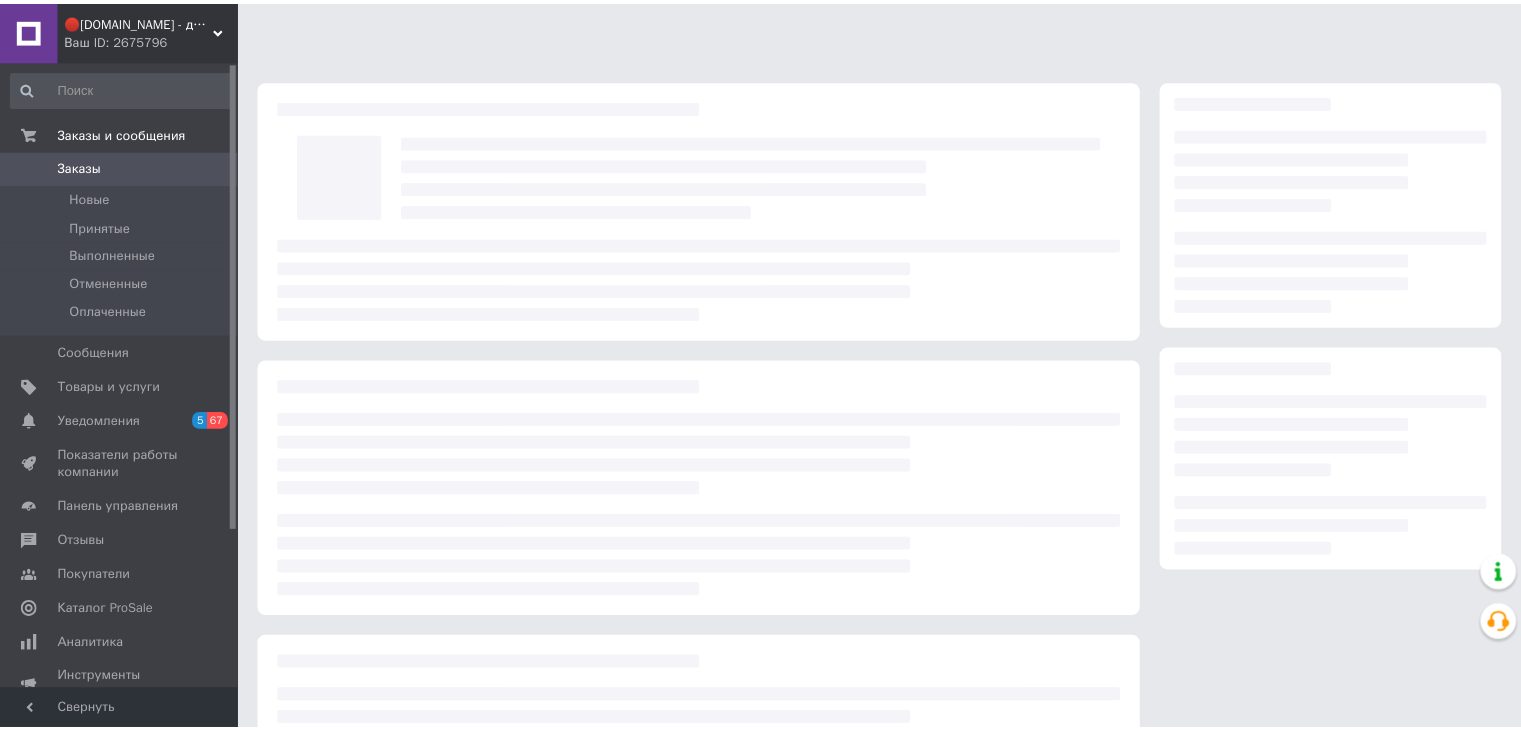 scroll, scrollTop: 0, scrollLeft: 0, axis: both 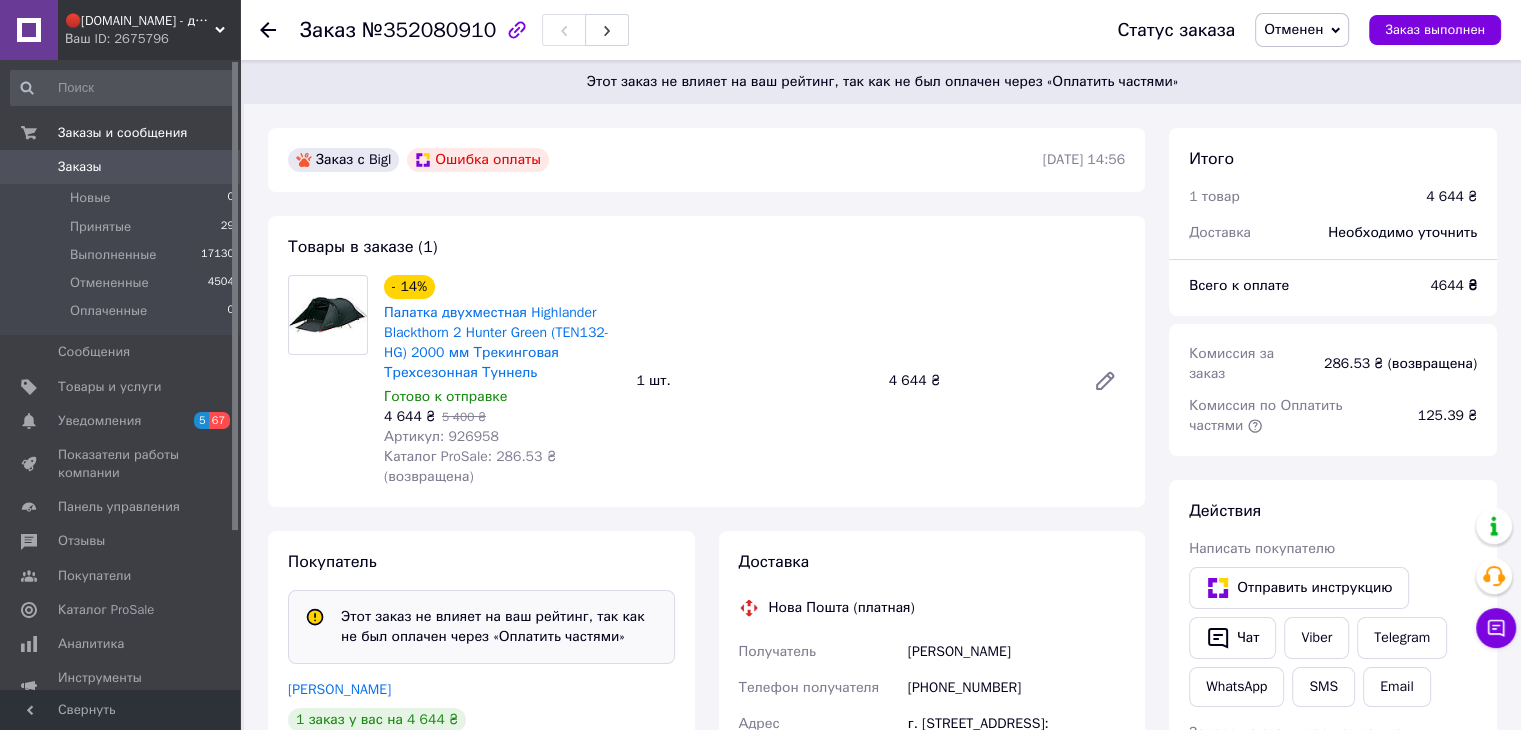 click on "Артикул: 926958" at bounding box center [441, 436] 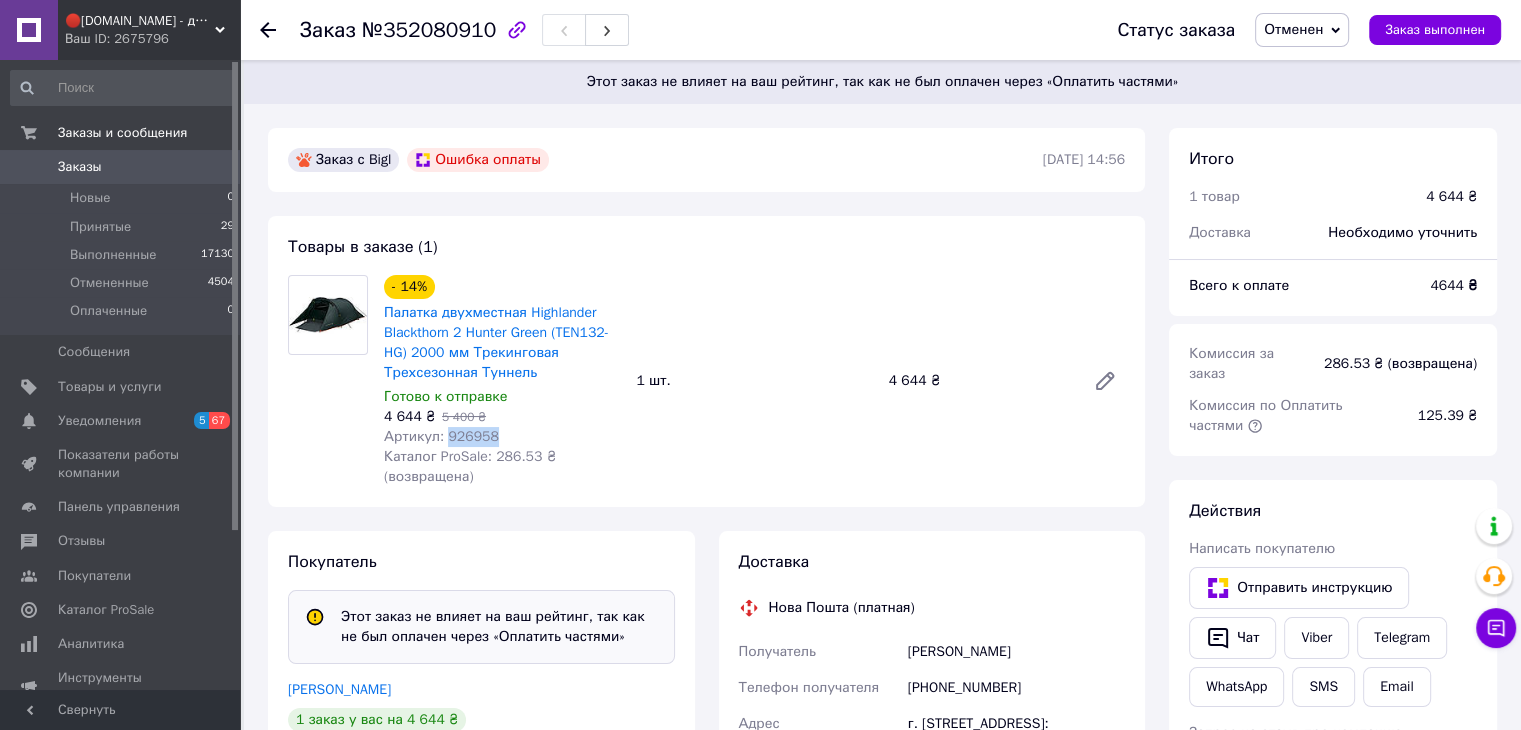click on "Артикул: 926958" at bounding box center [441, 436] 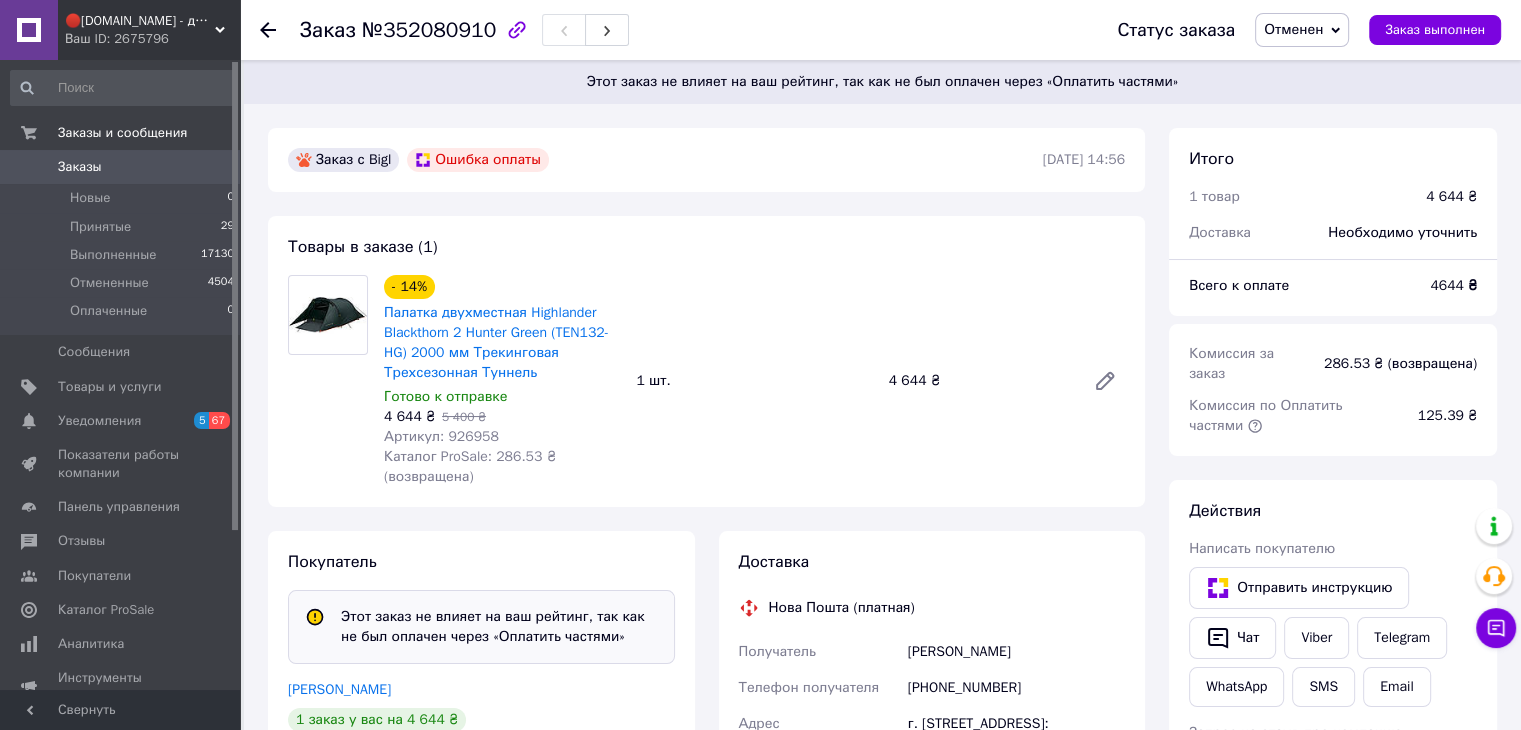 click on "- 14% Палатка двухместная Highlander Blackthorn 2 Hunter Green (TEN132-HG) 2000 мм Трекинговая Трехсезонная Туннель Готово к отправке 4 644 ₴   5 400 ₴ Артикул: 926958 Каталог ProSale: 286.53 ₴ (возвращена) 1 шт. 4 644 ₴" at bounding box center (754, 381) 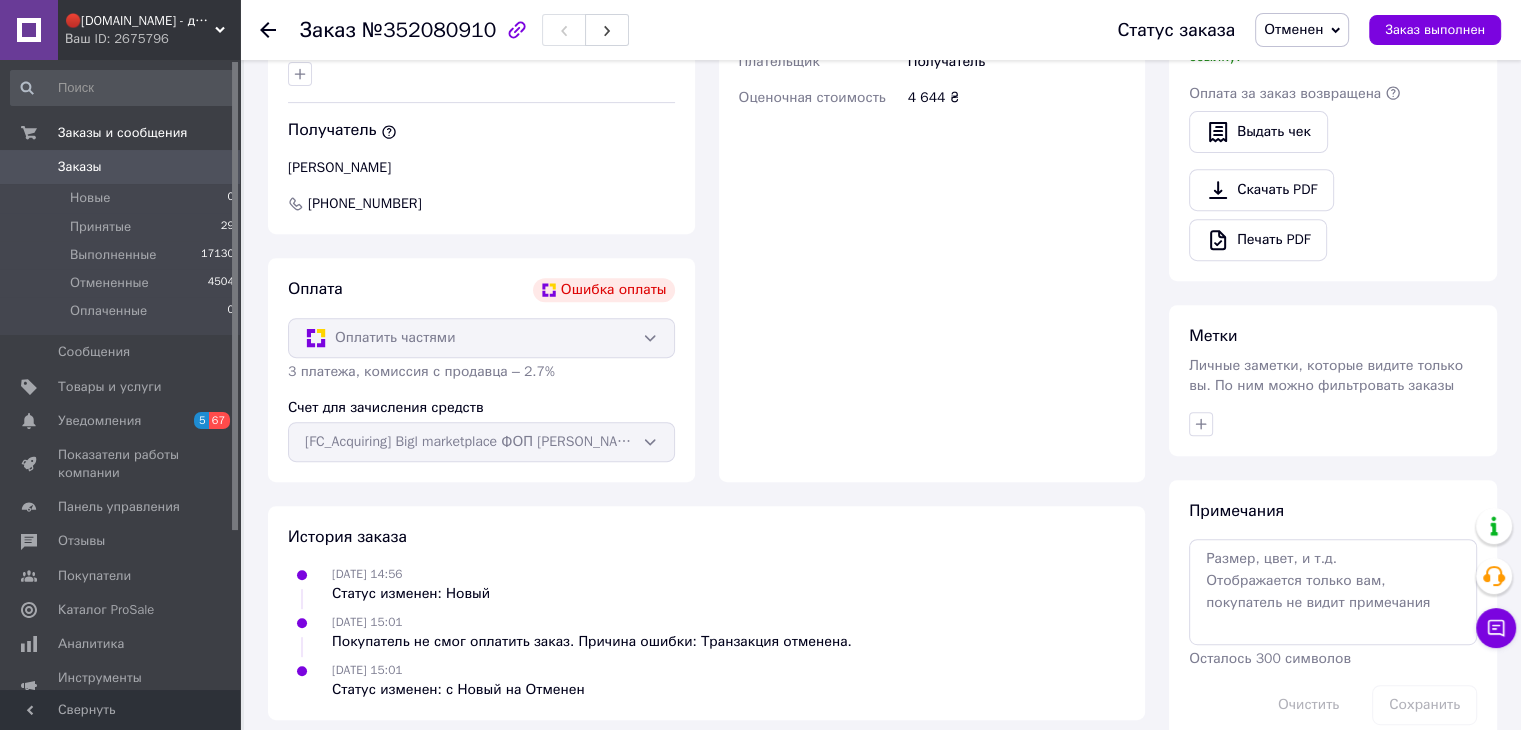 scroll, scrollTop: 800, scrollLeft: 0, axis: vertical 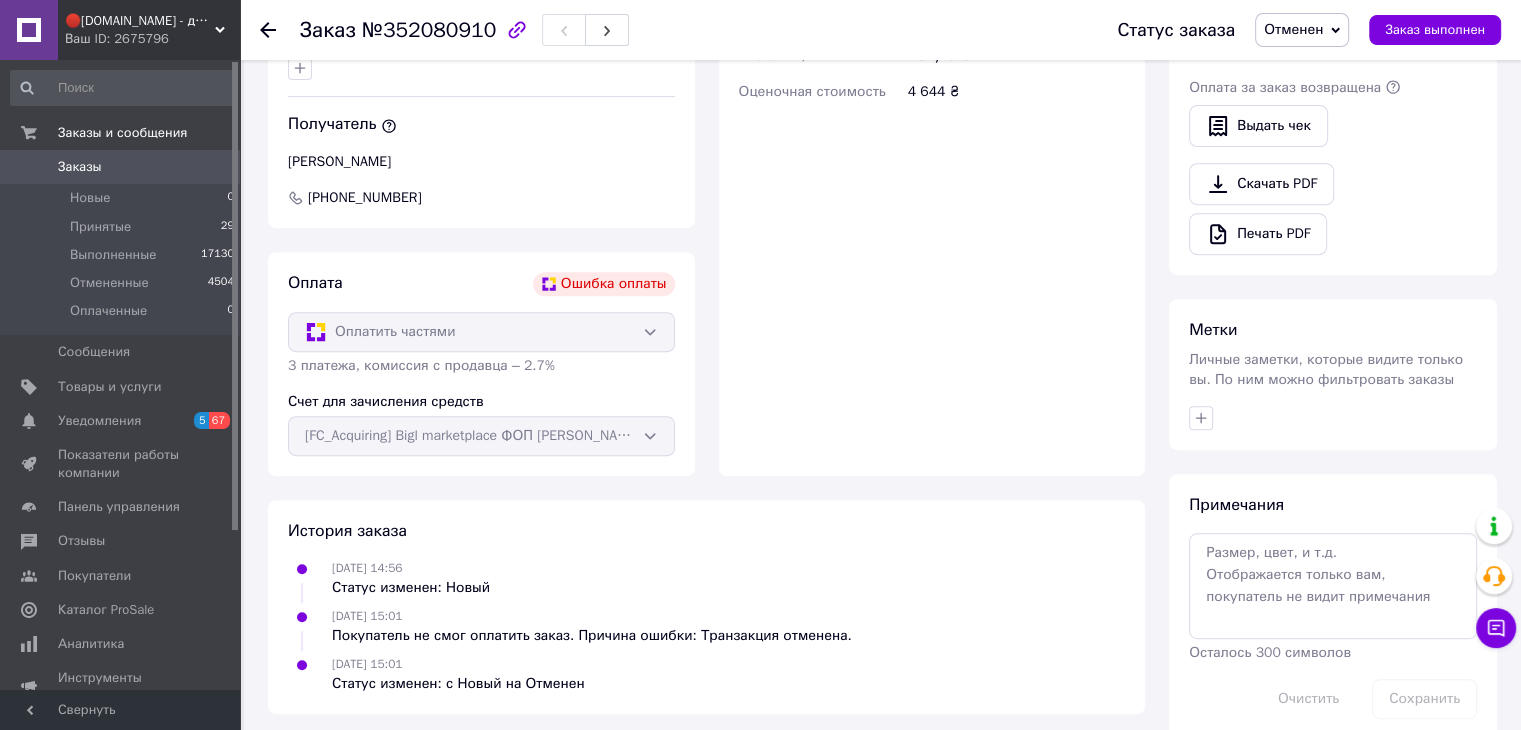 click on "Оплатить частями" at bounding box center (481, 332) 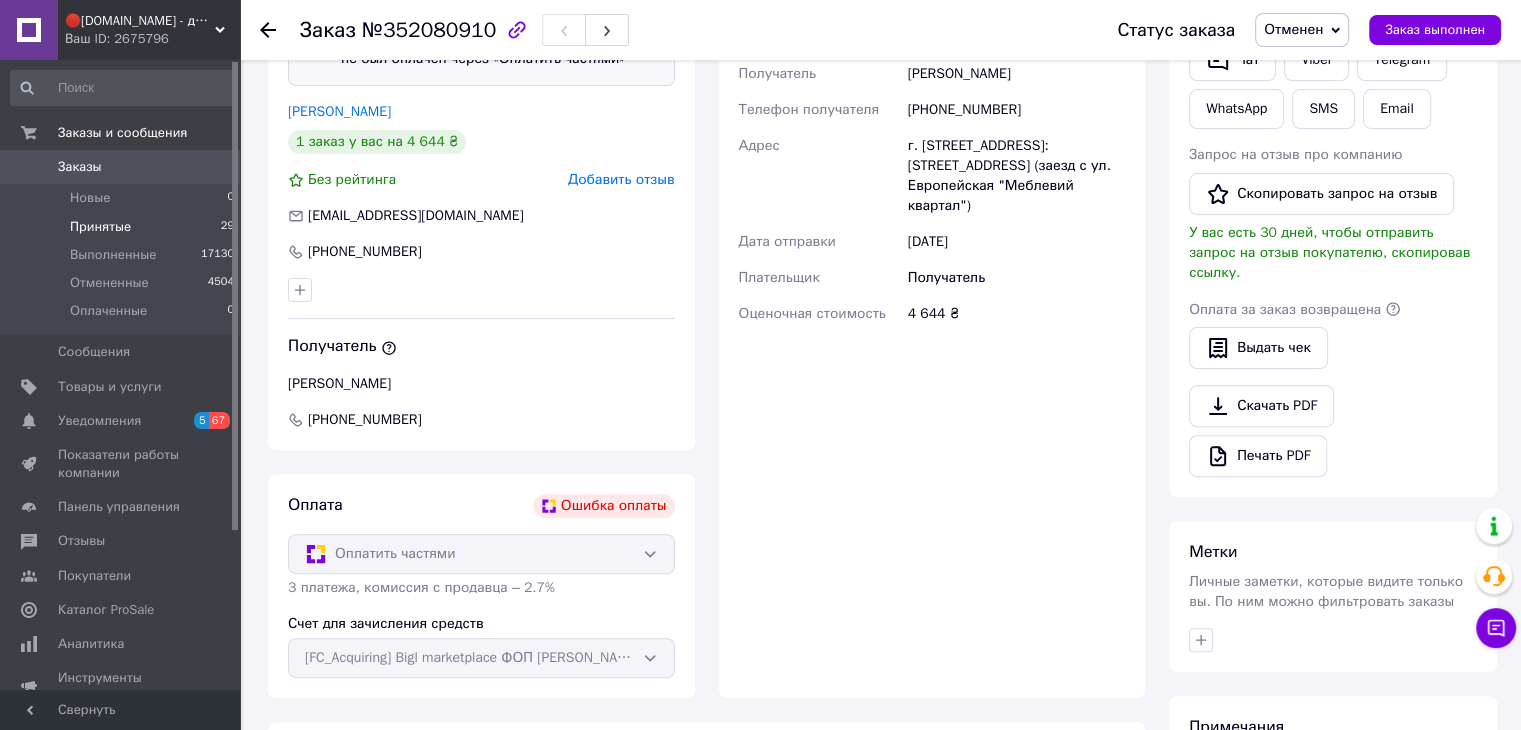 scroll, scrollTop: 577, scrollLeft: 0, axis: vertical 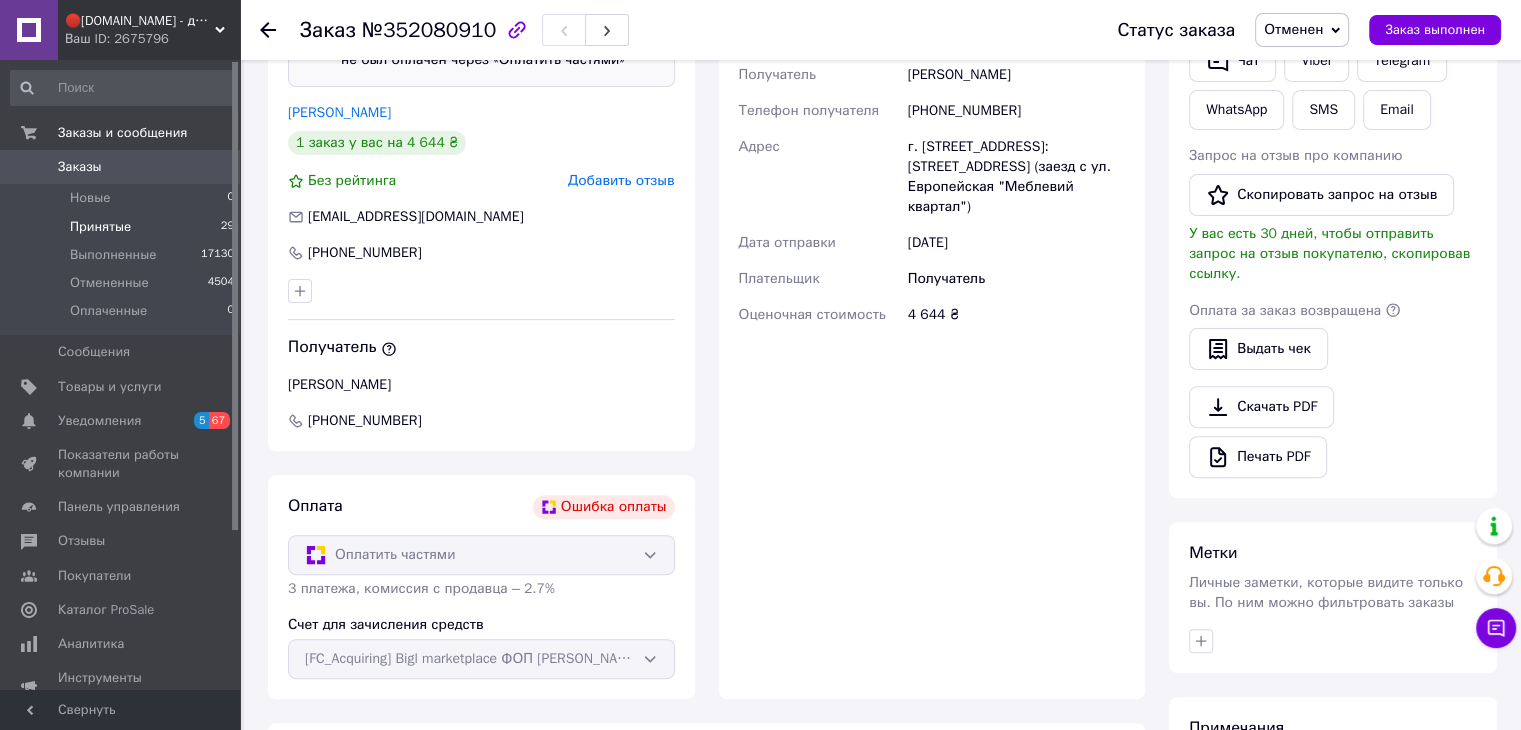 click on "Принятые" at bounding box center (100, 227) 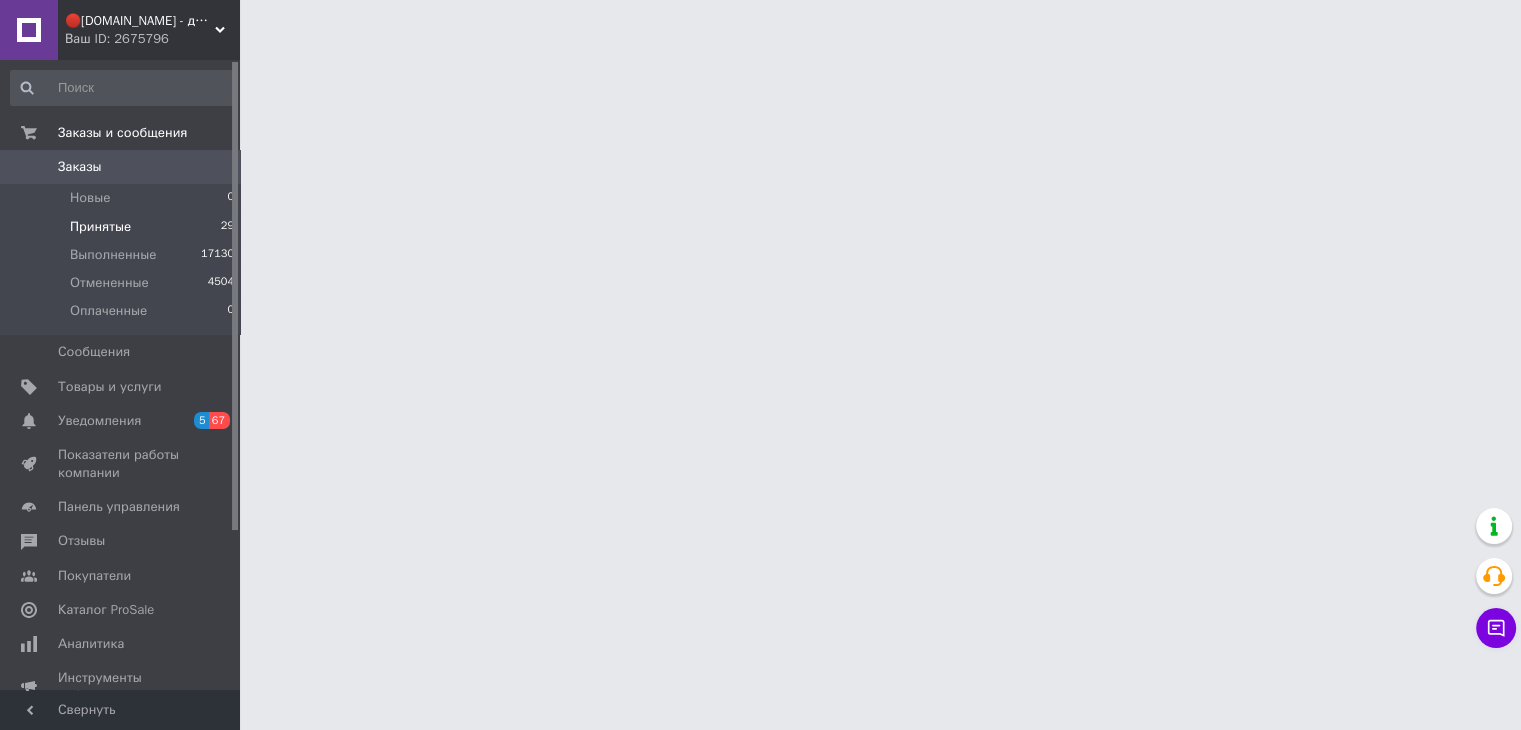 scroll, scrollTop: 0, scrollLeft: 0, axis: both 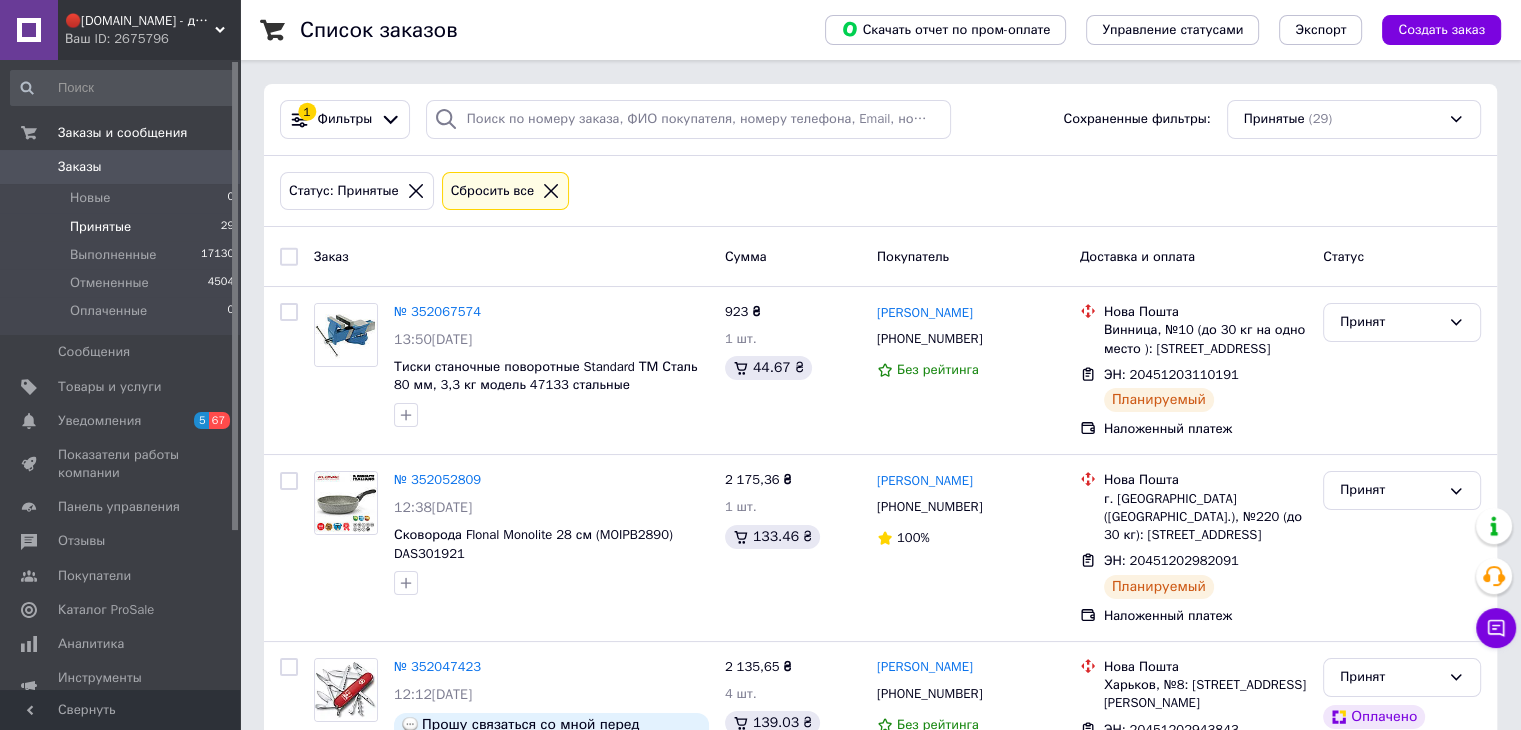 click on "Принятые" at bounding box center [100, 227] 